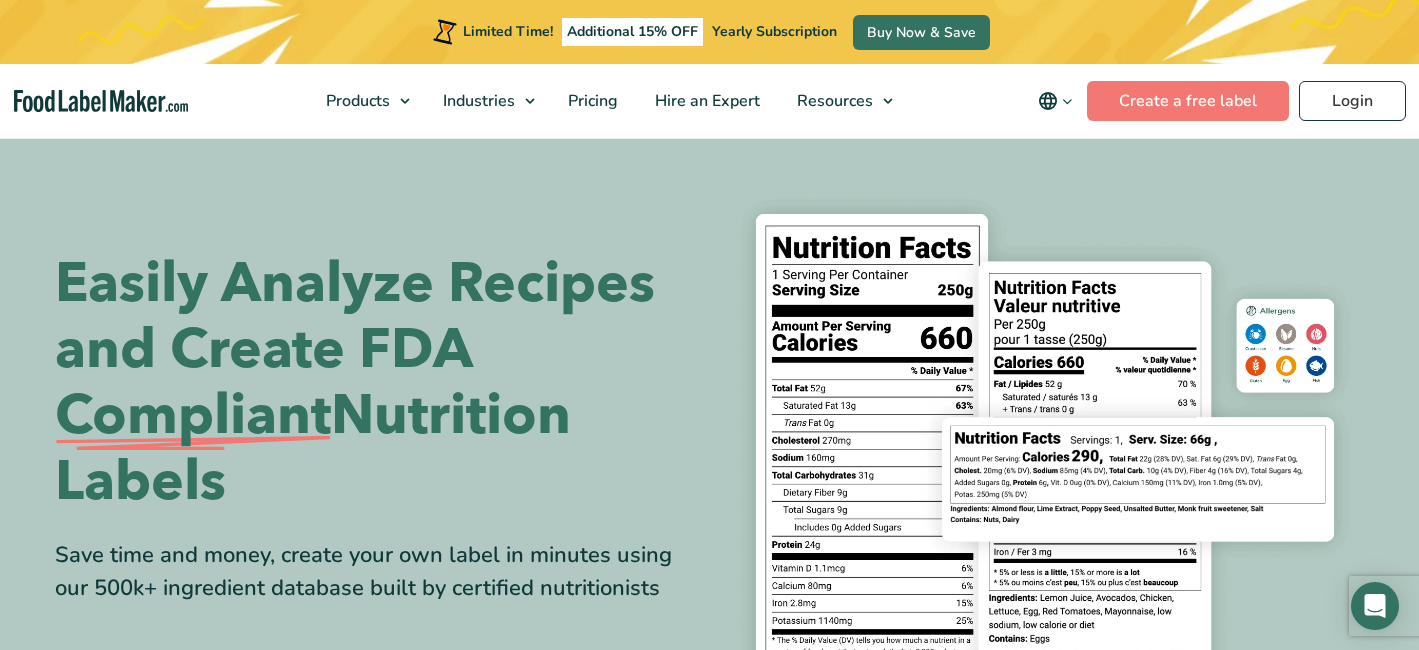 scroll, scrollTop: 39, scrollLeft: 0, axis: vertical 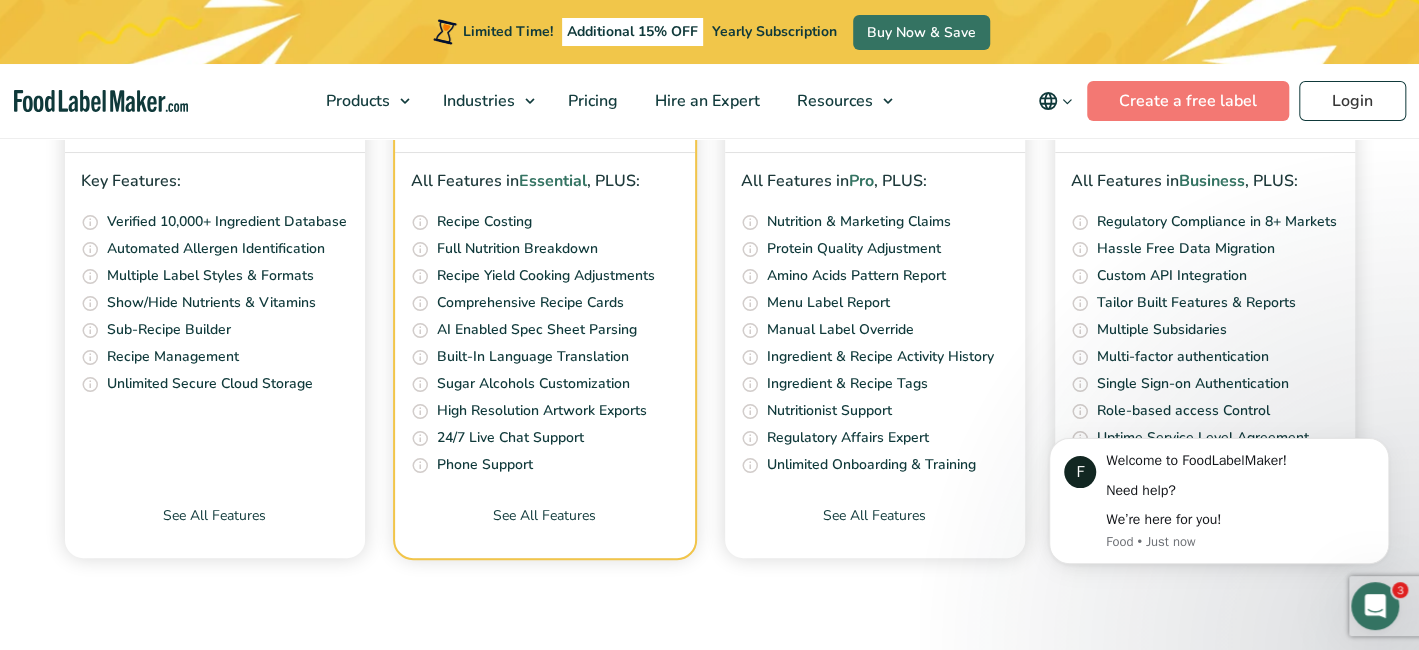 click on "Start Free Trial" at bounding box center [215, 116] 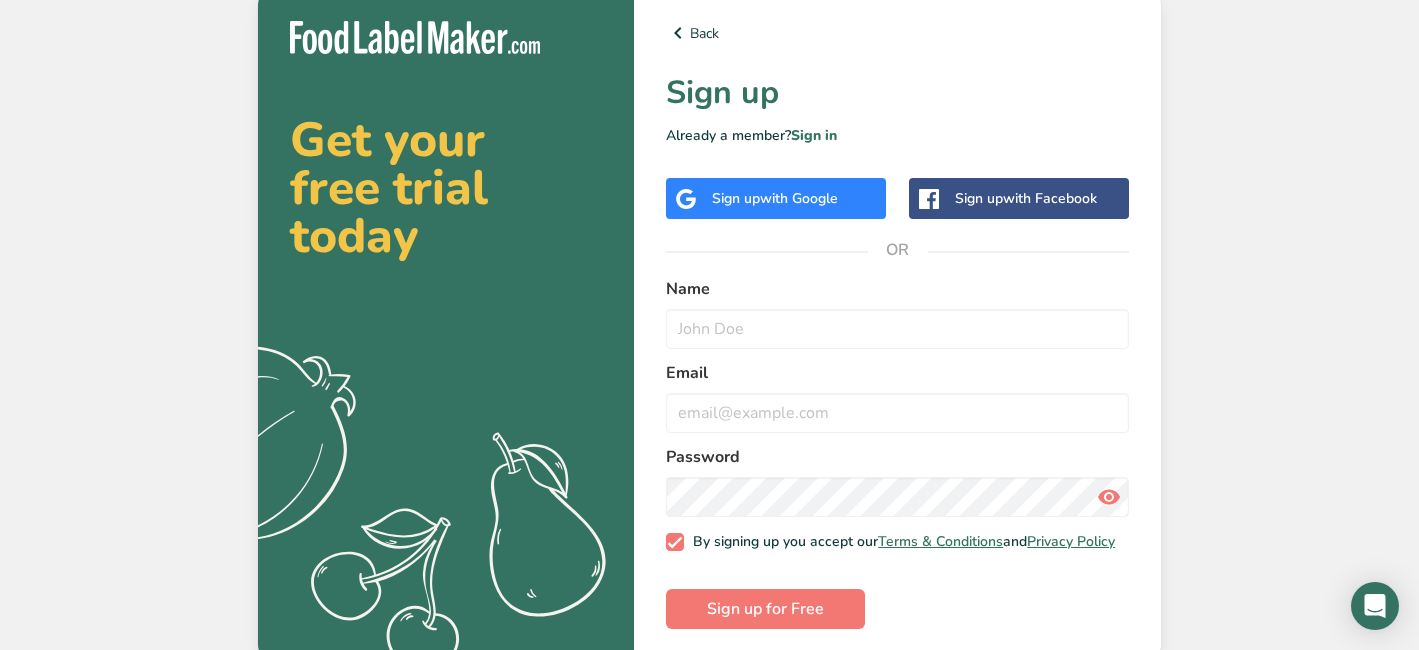 scroll, scrollTop: 0, scrollLeft: 0, axis: both 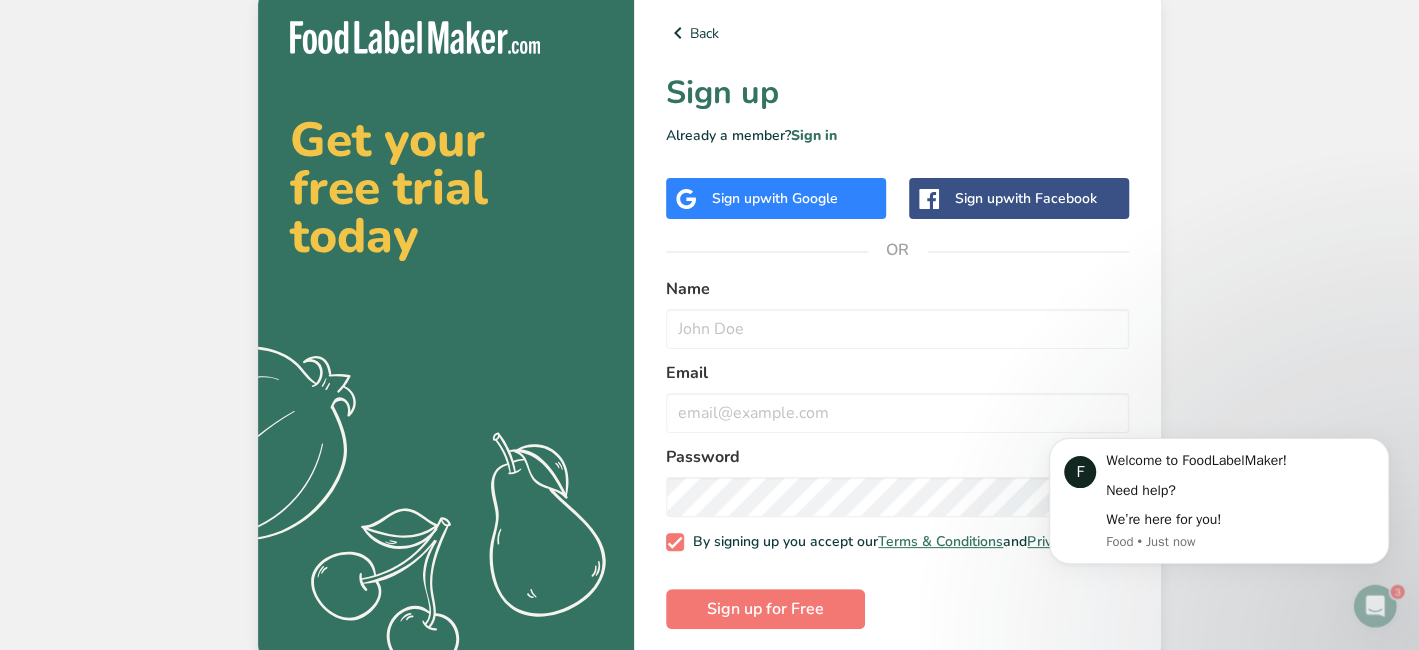 click at bounding box center (1375, 606) 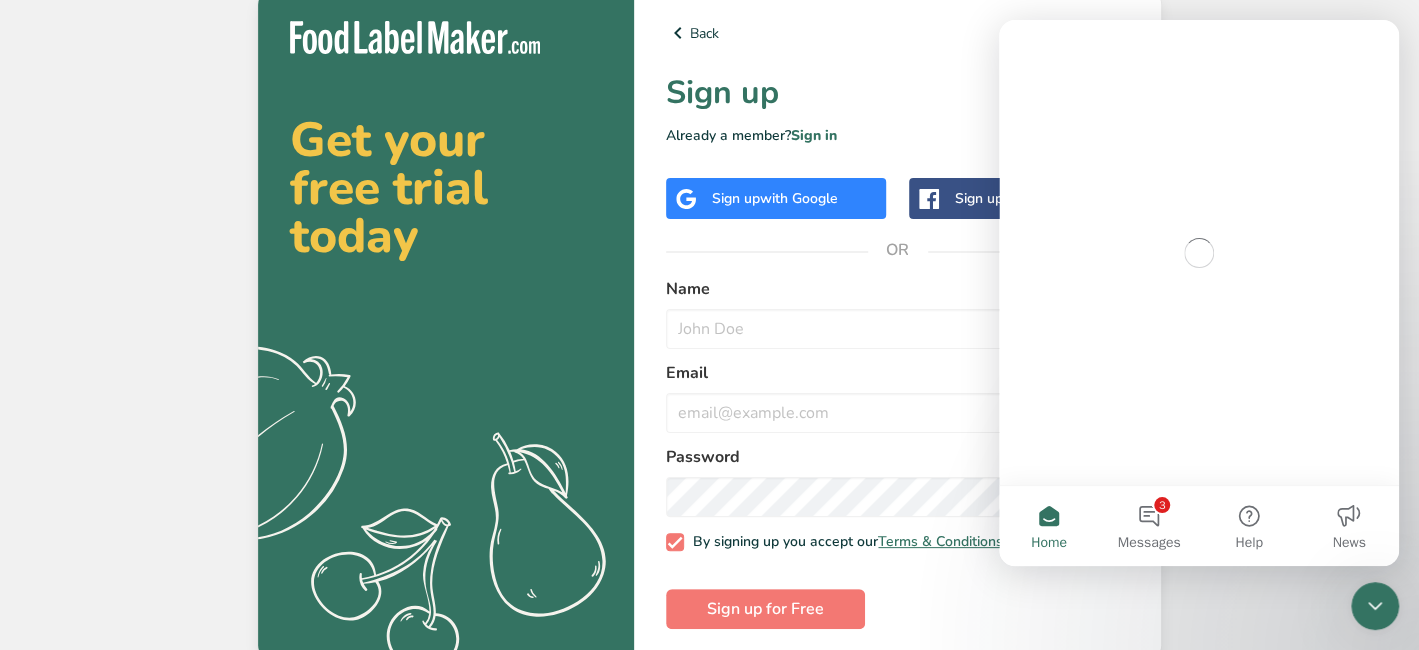scroll, scrollTop: 0, scrollLeft: 0, axis: both 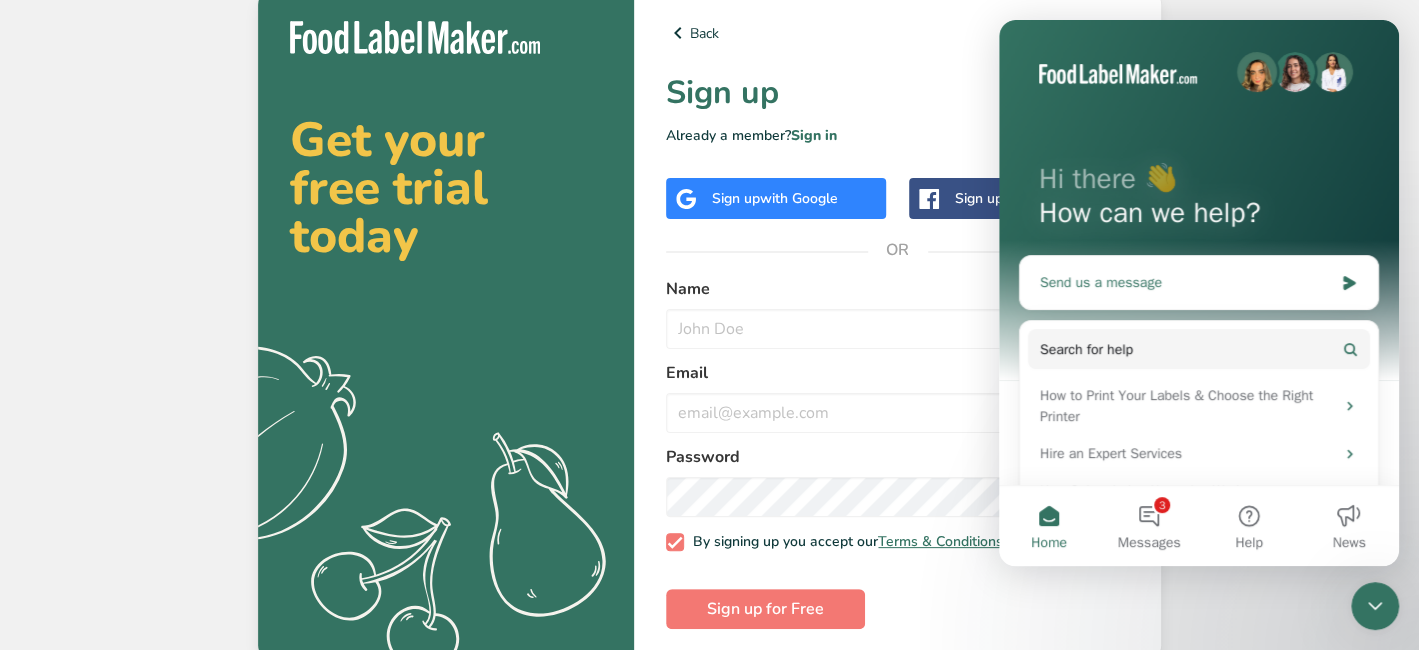 click on "Send us a message" at bounding box center (1186, 282) 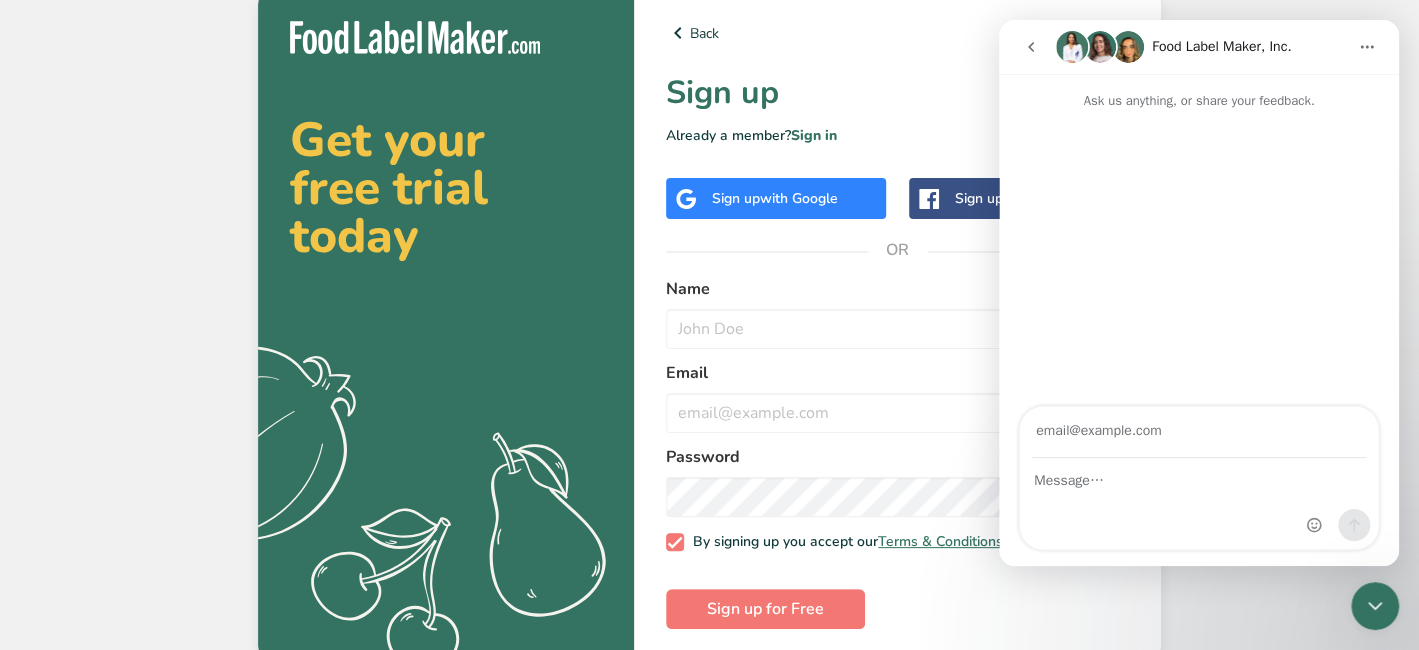 click at bounding box center (1199, 432) 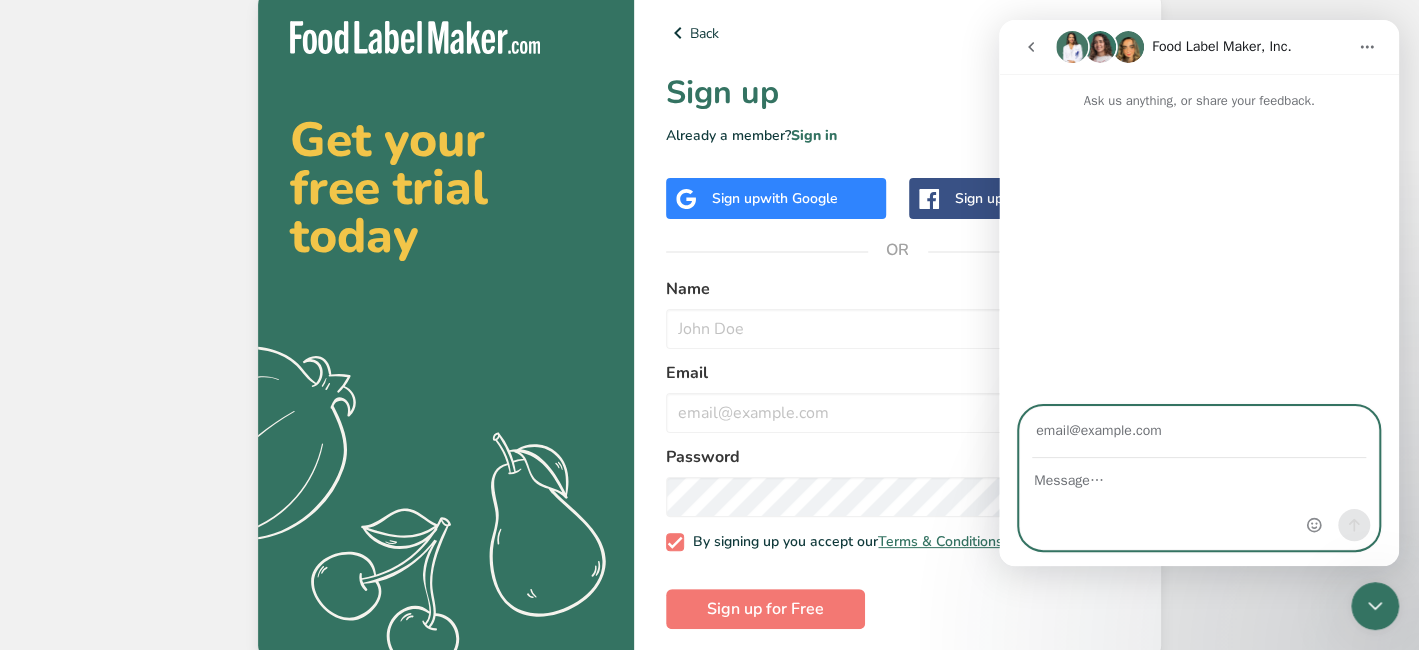 click at bounding box center (1199, 476) 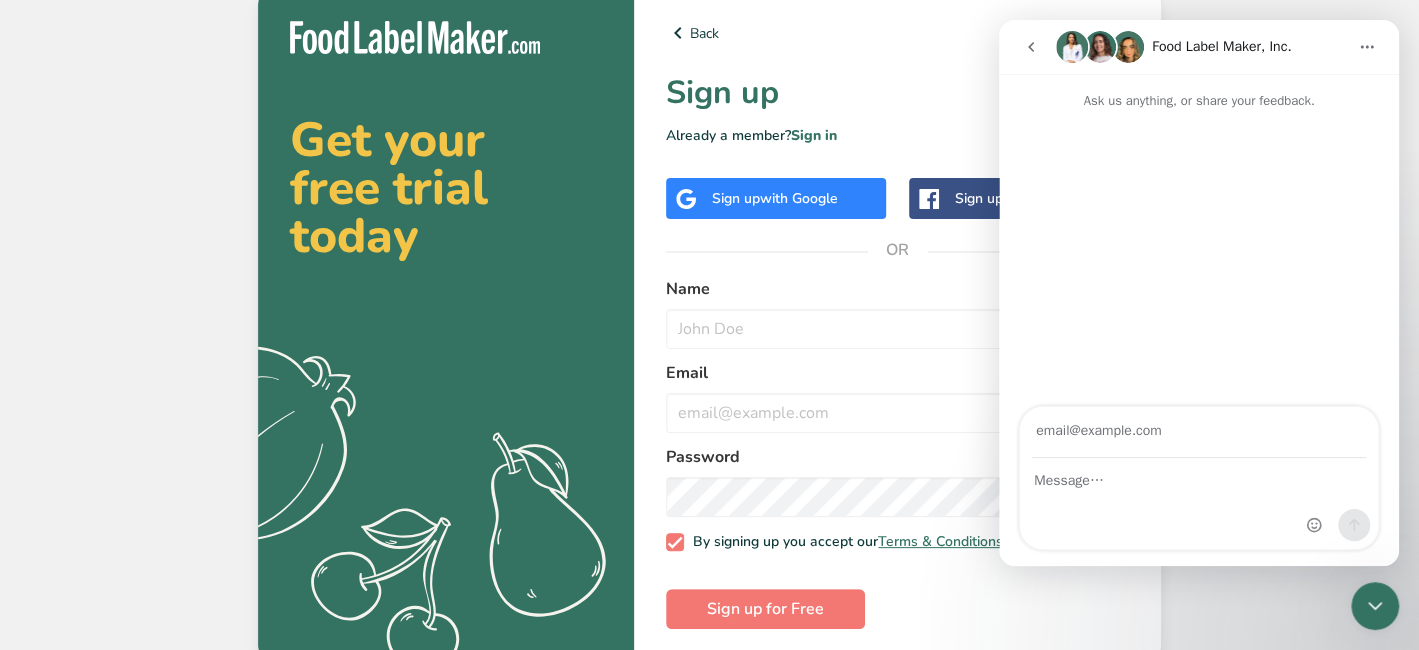click 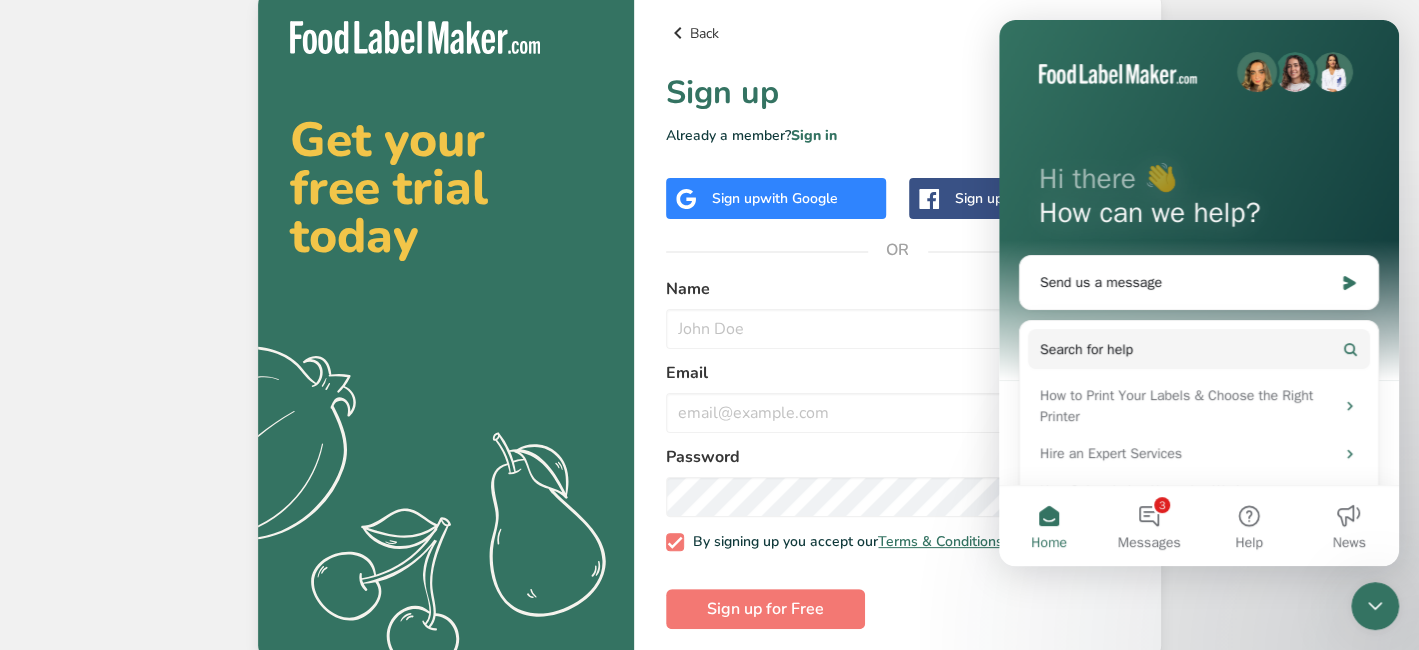 click at bounding box center [678, 33] 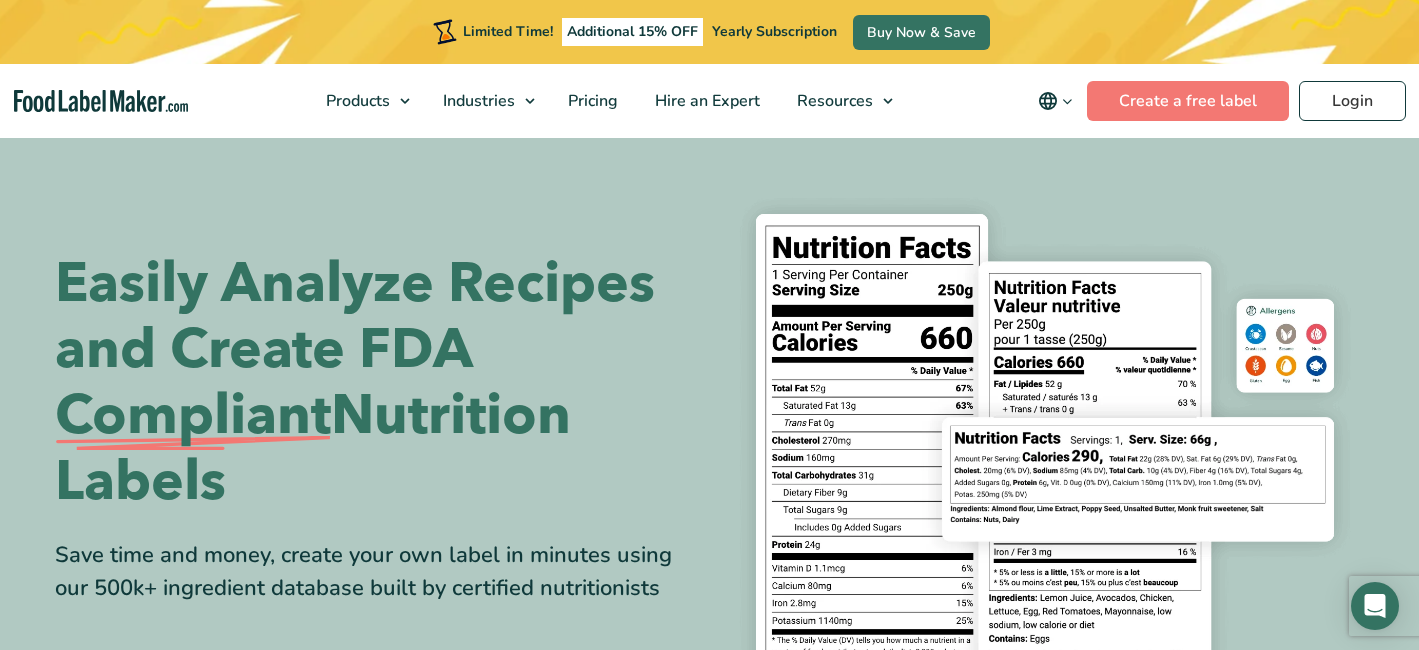 scroll, scrollTop: 8335, scrollLeft: 0, axis: vertical 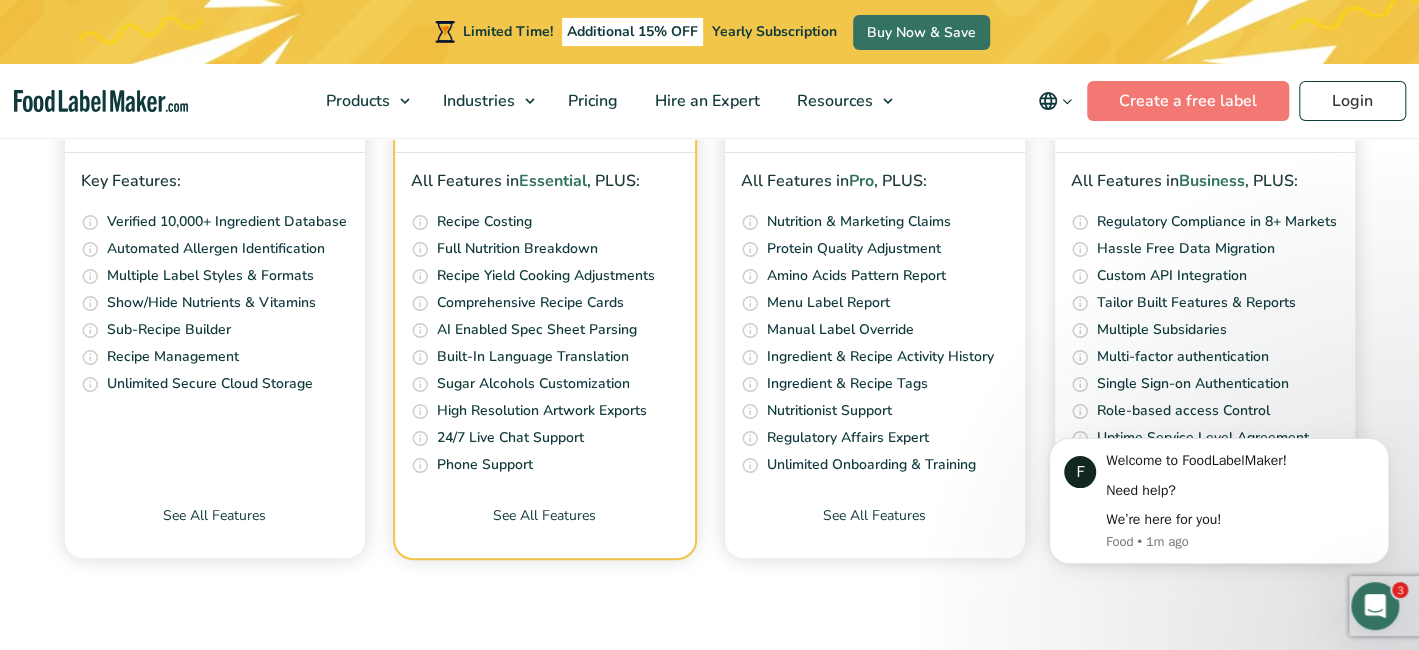 click on "Help Center" at bounding box center (1069, 987) 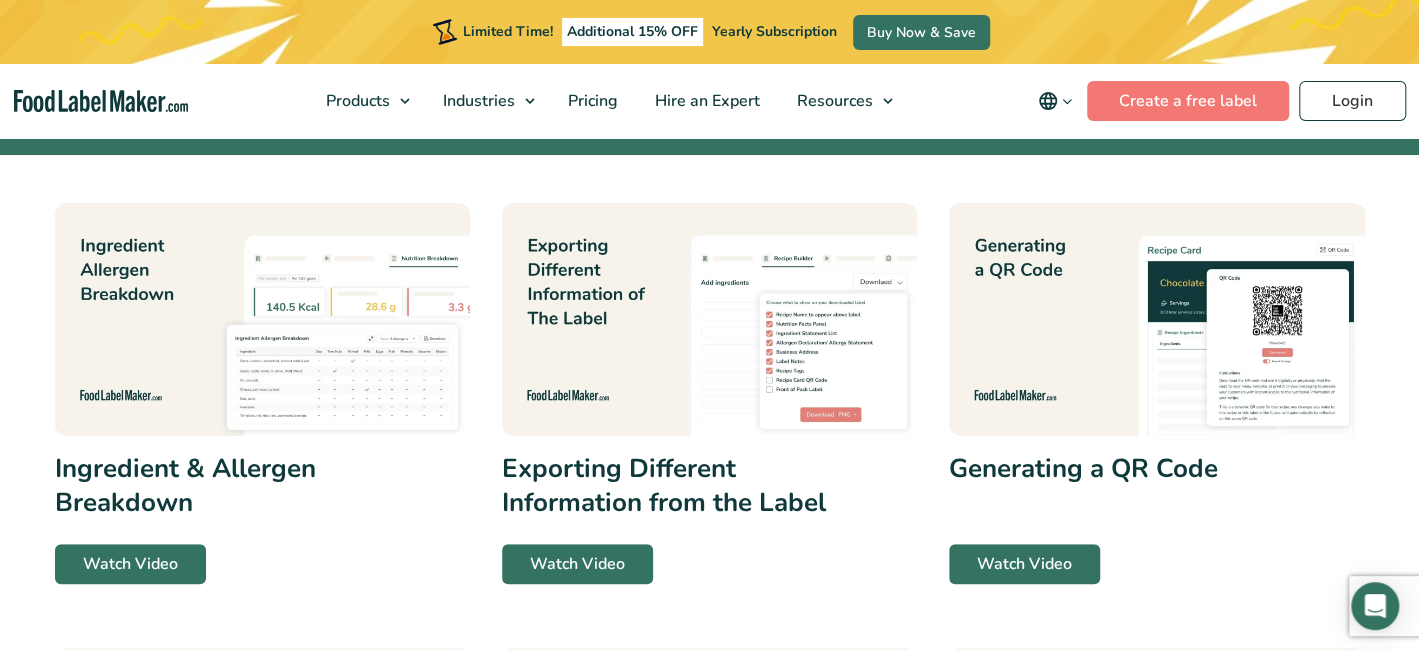 scroll, scrollTop: 333, scrollLeft: 0, axis: vertical 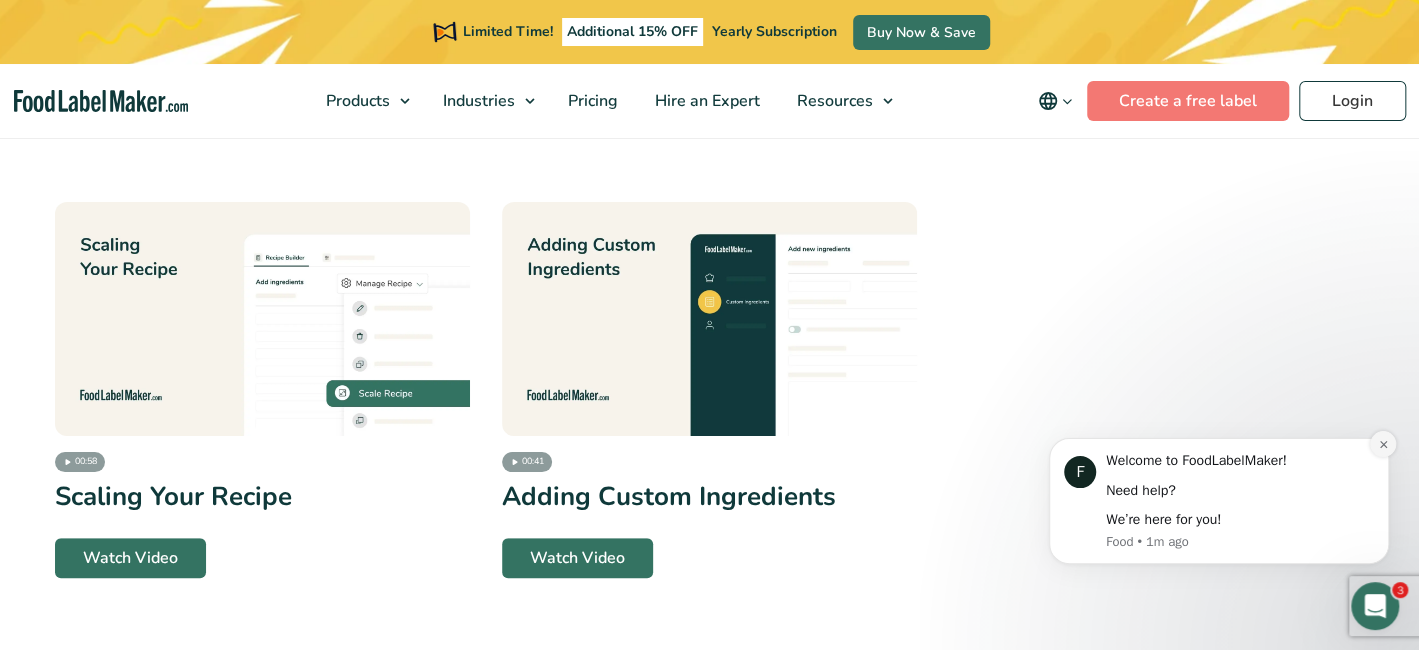 click 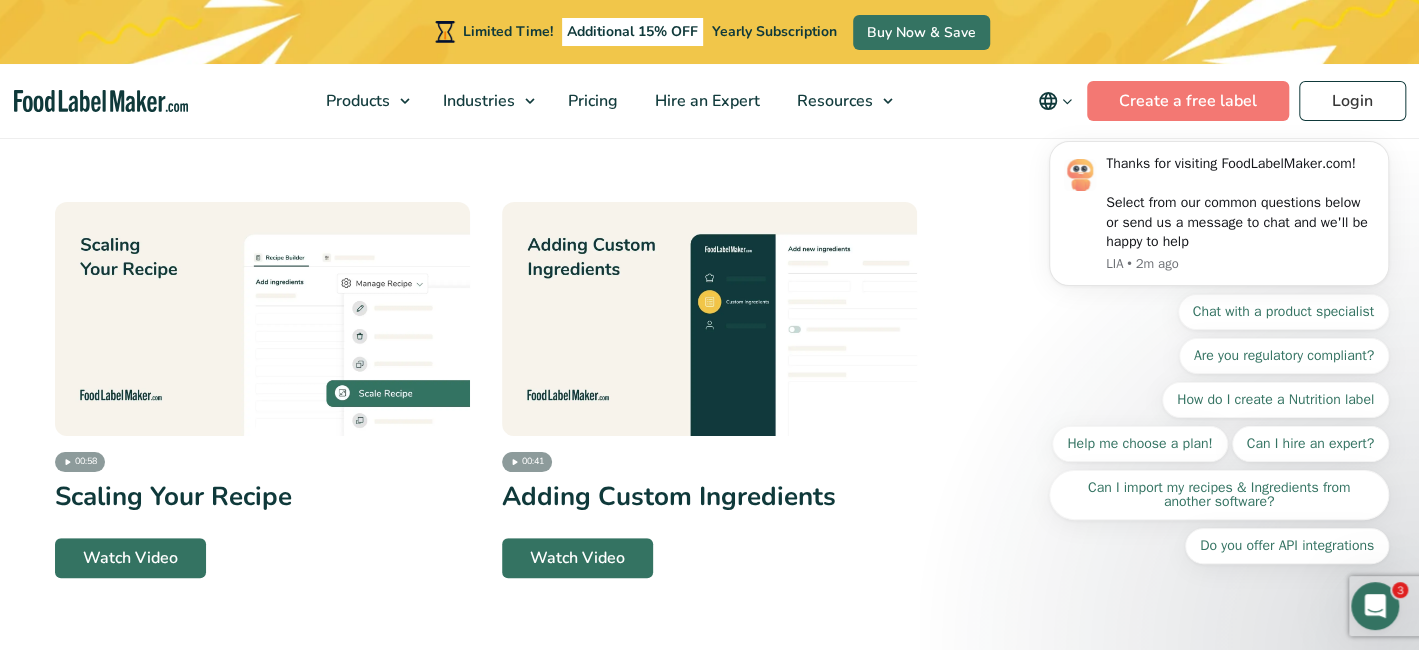 scroll, scrollTop: 5303, scrollLeft: 0, axis: vertical 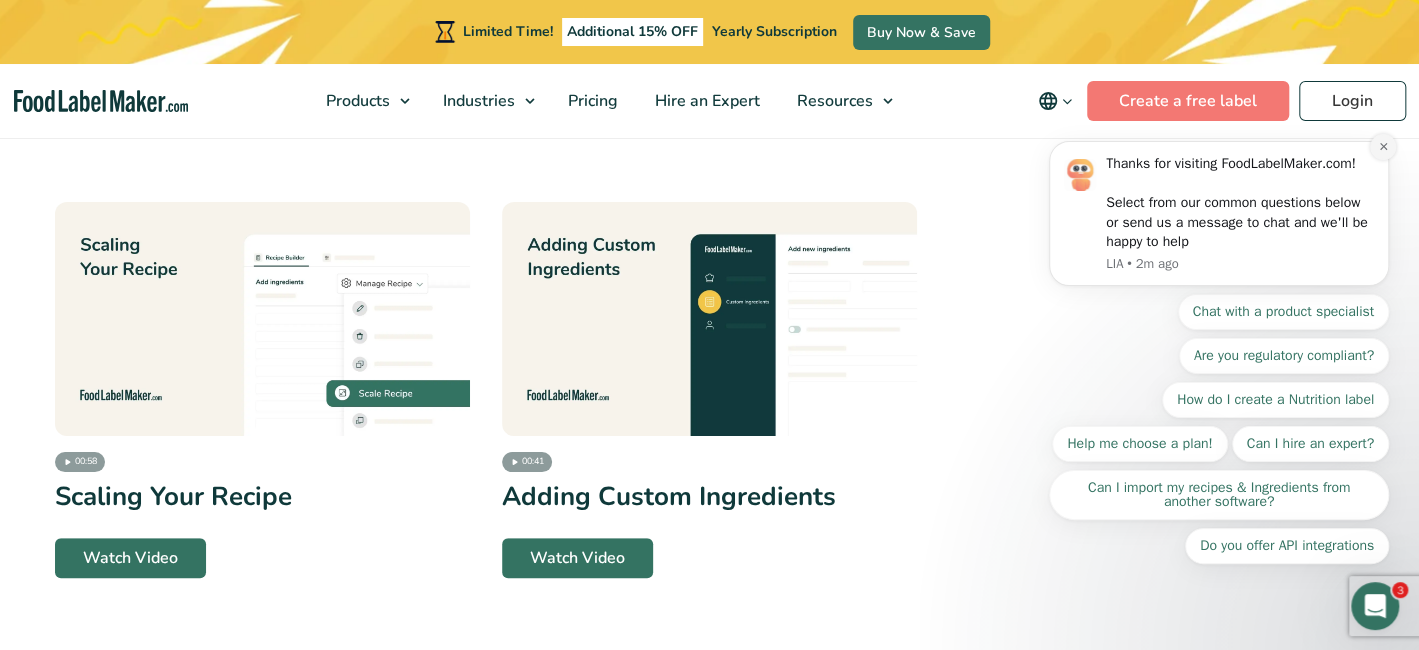 click 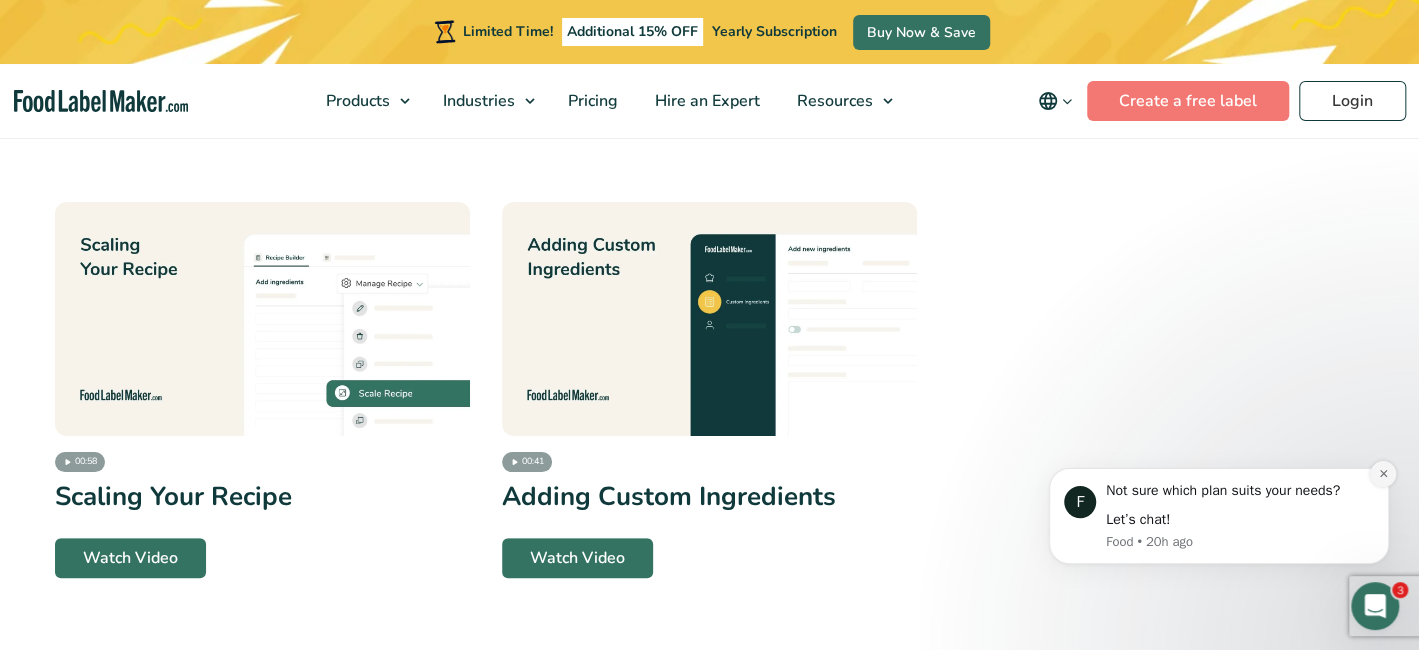 click 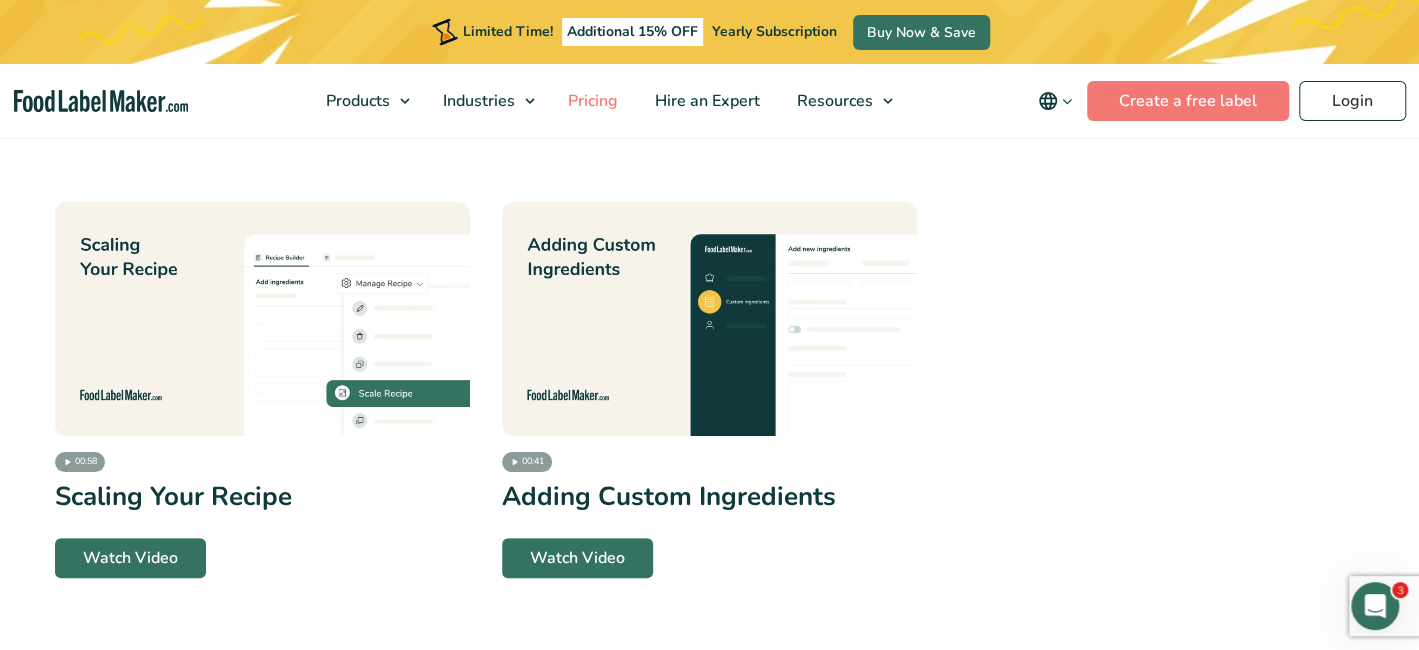 click on "Pricing" at bounding box center (591, 101) 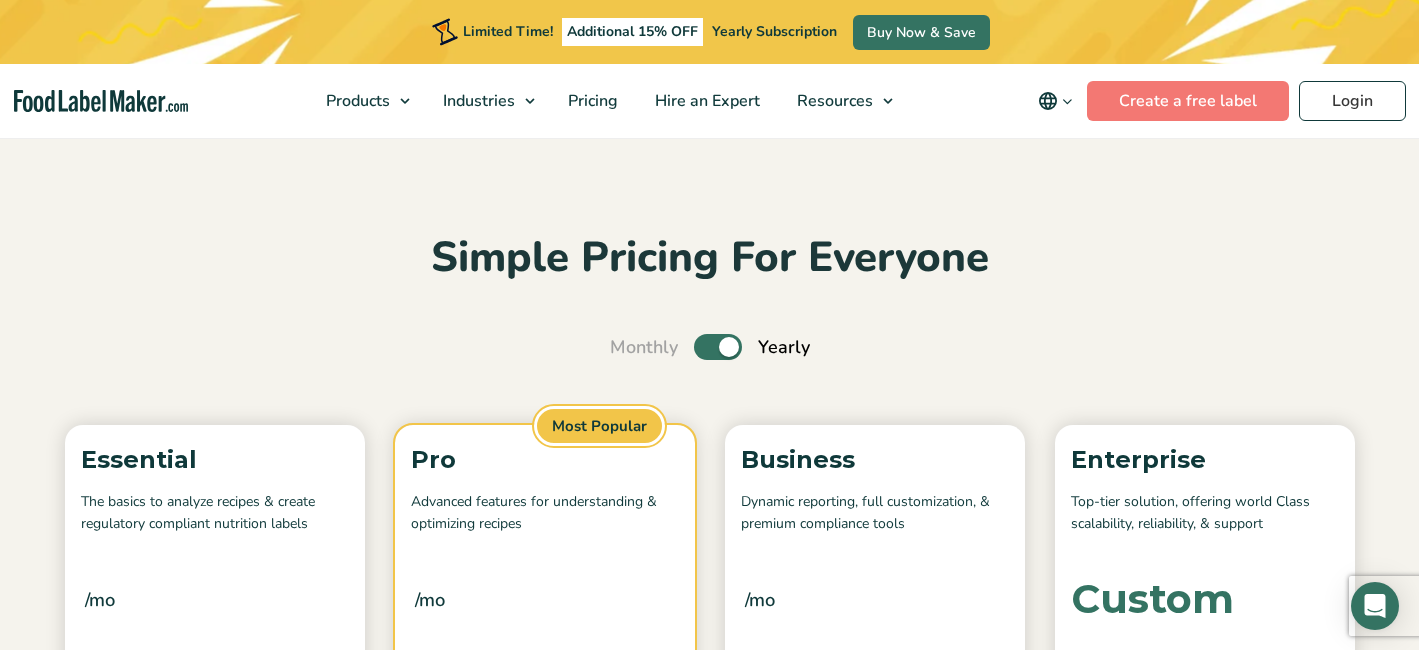 scroll, scrollTop: 166, scrollLeft: 0, axis: vertical 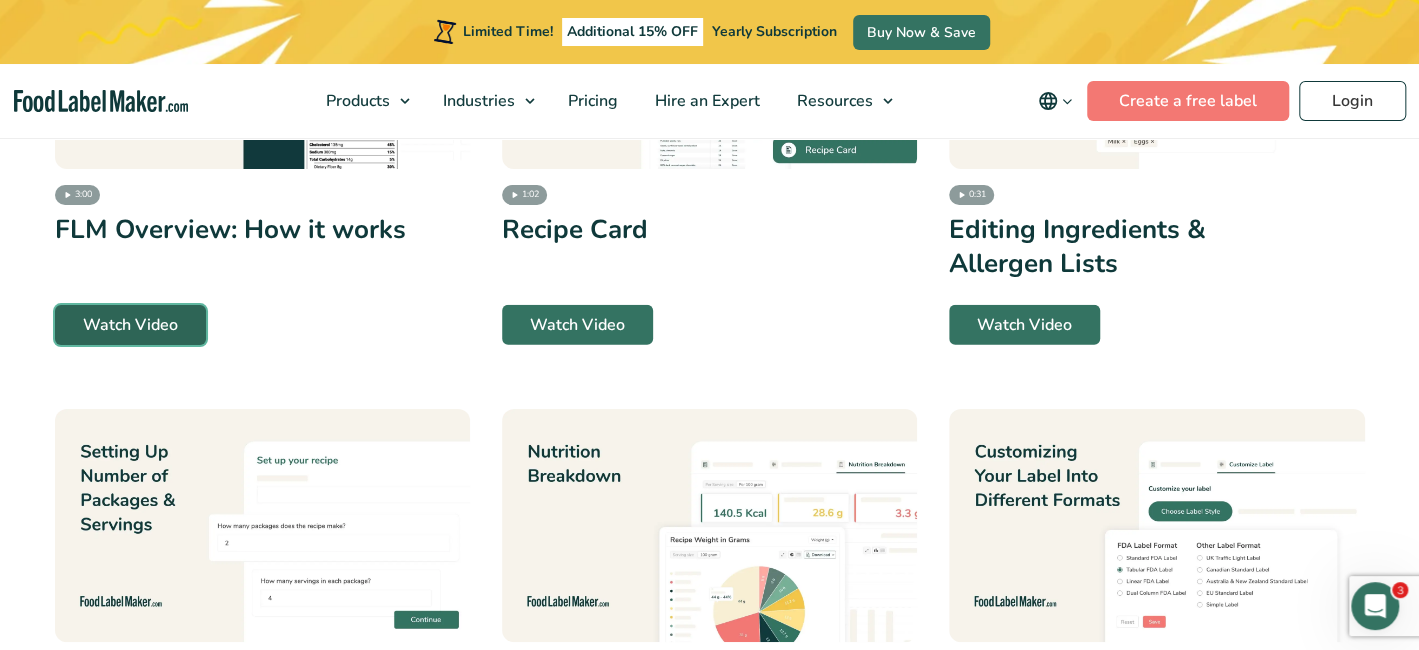 click on "Watch Video" at bounding box center (130, 325) 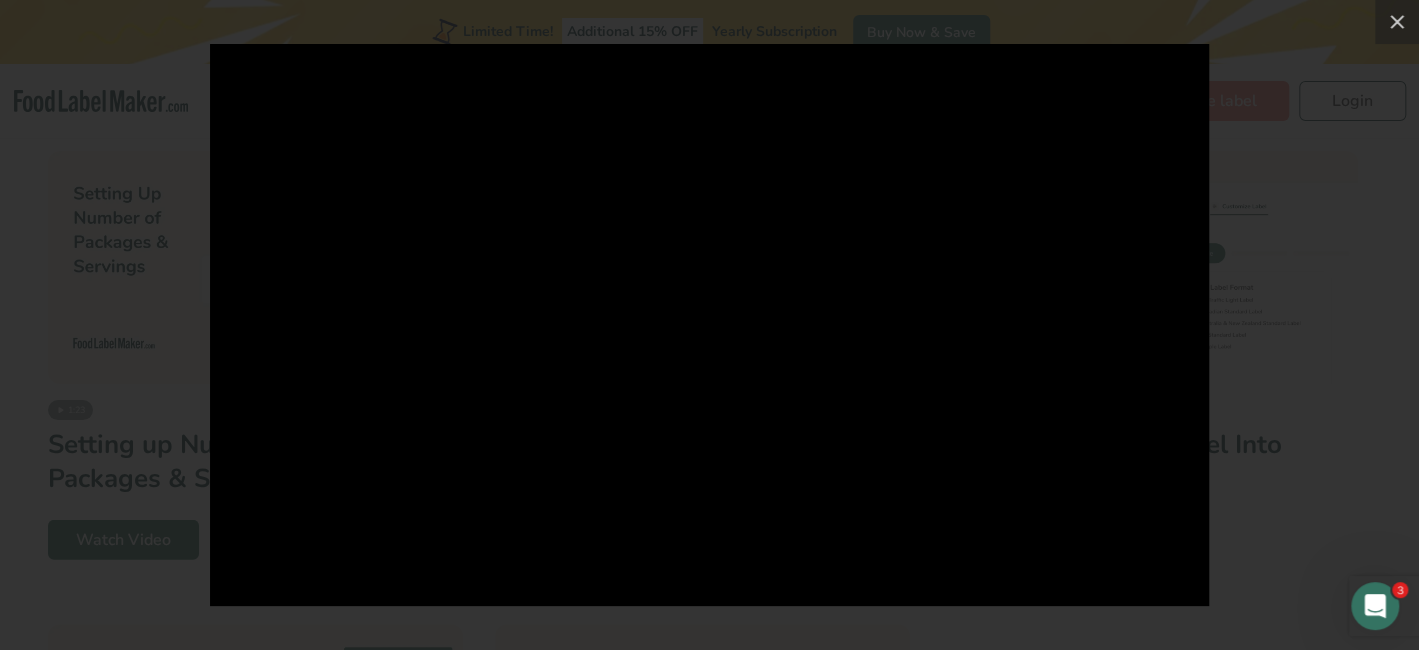 scroll, scrollTop: 3054, scrollLeft: 0, axis: vertical 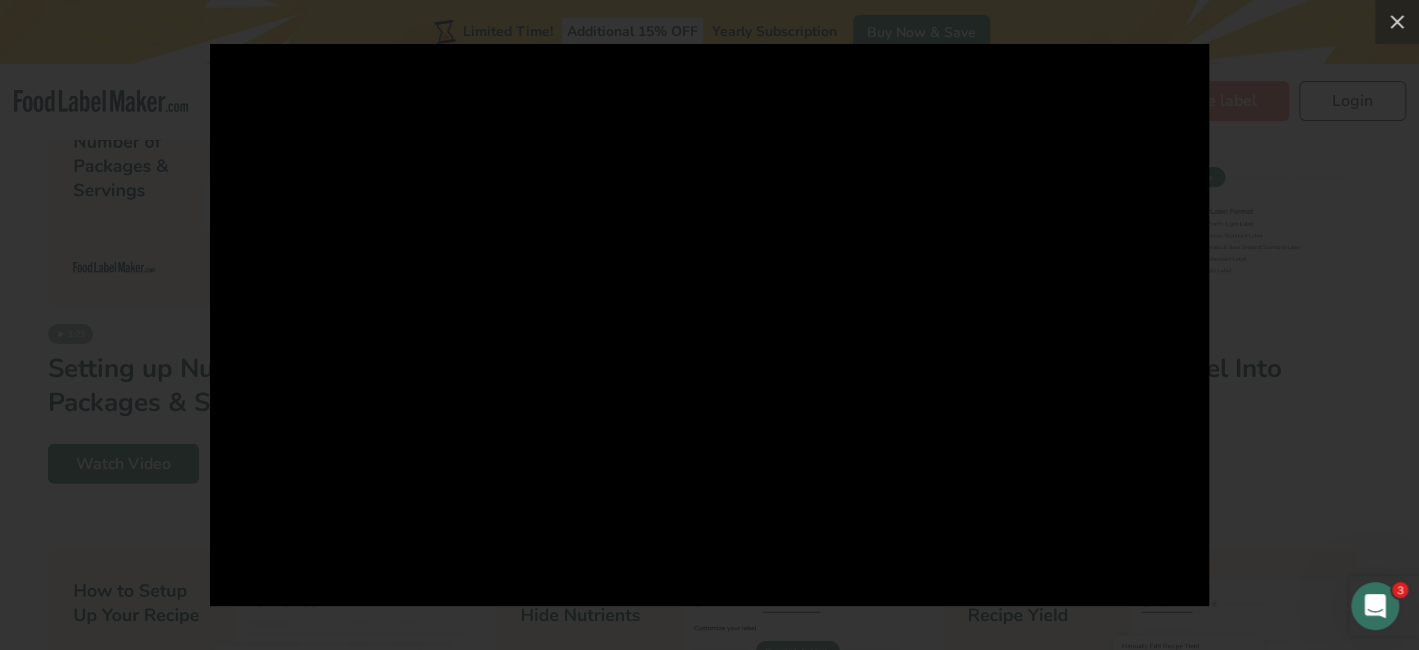 click at bounding box center [709, 325] 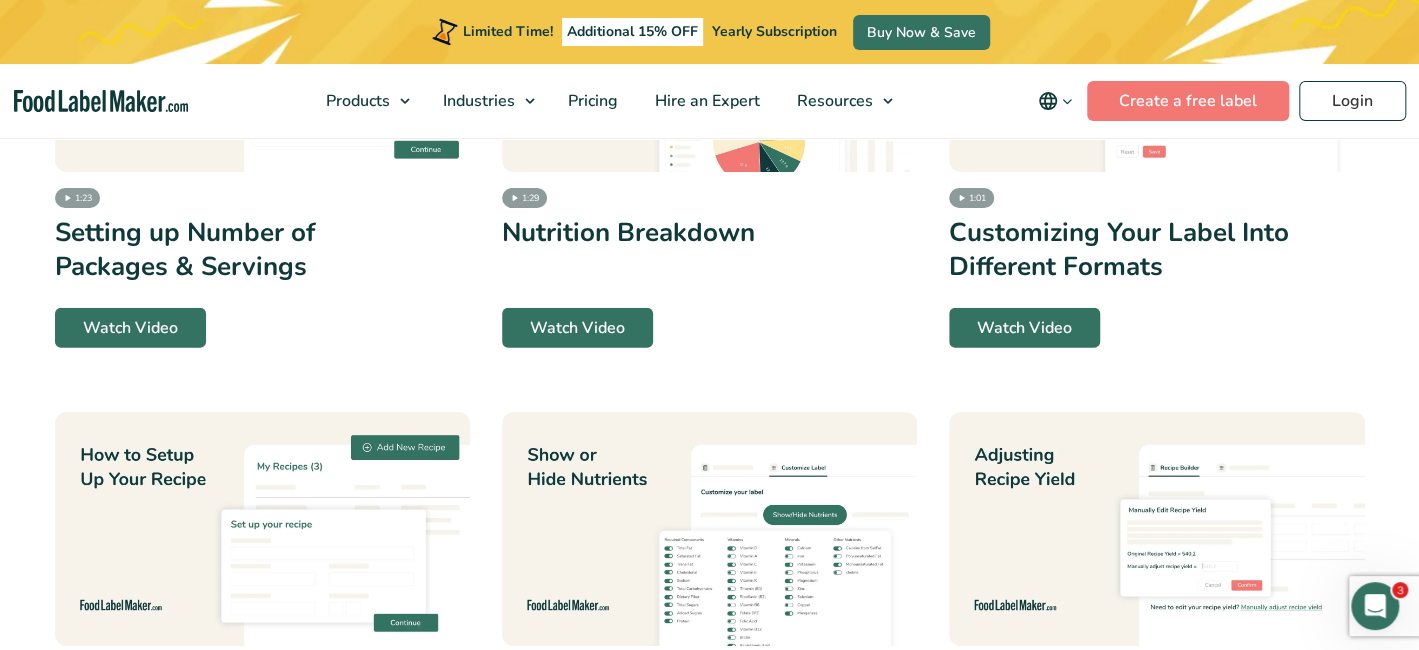 scroll, scrollTop: 3054, scrollLeft: 0, axis: vertical 